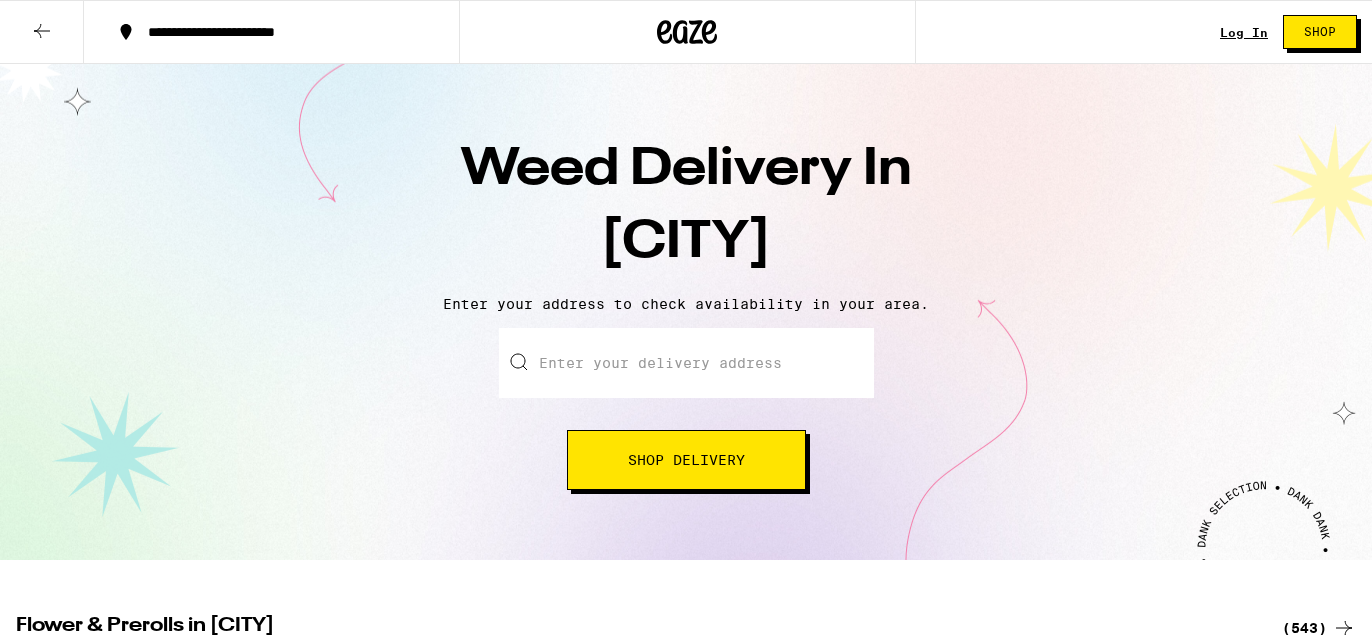 scroll, scrollTop: 0, scrollLeft: 0, axis: both 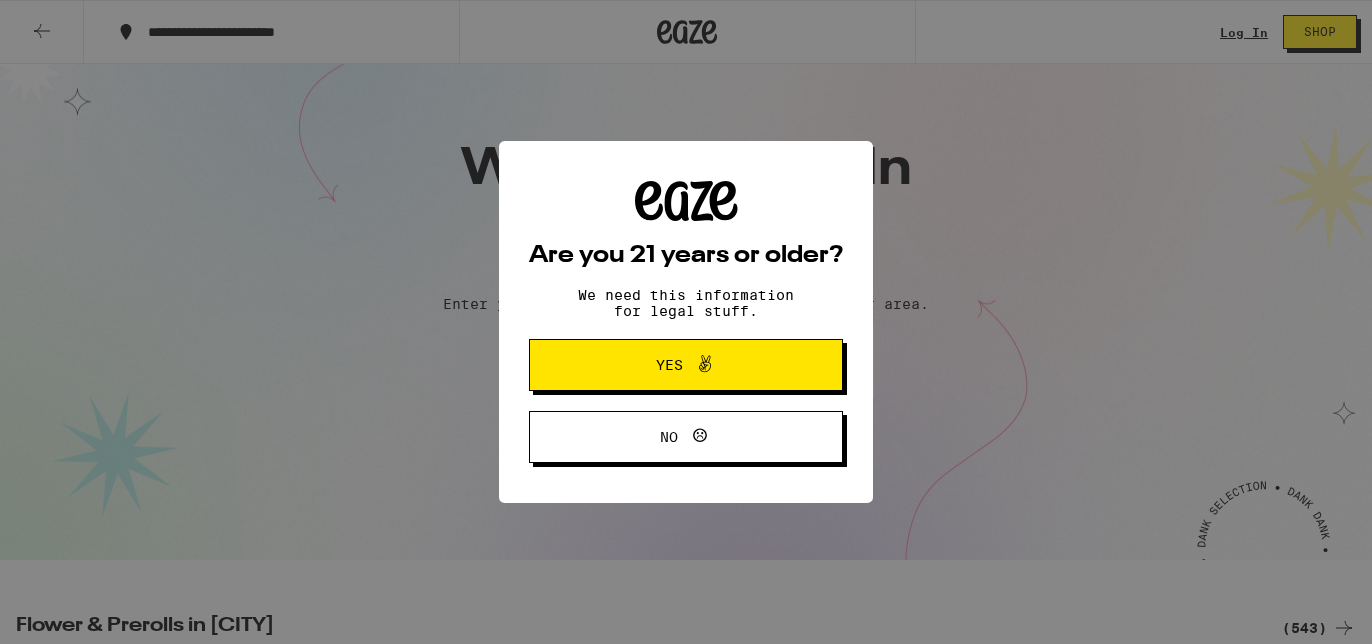 click at bounding box center (700, 365) 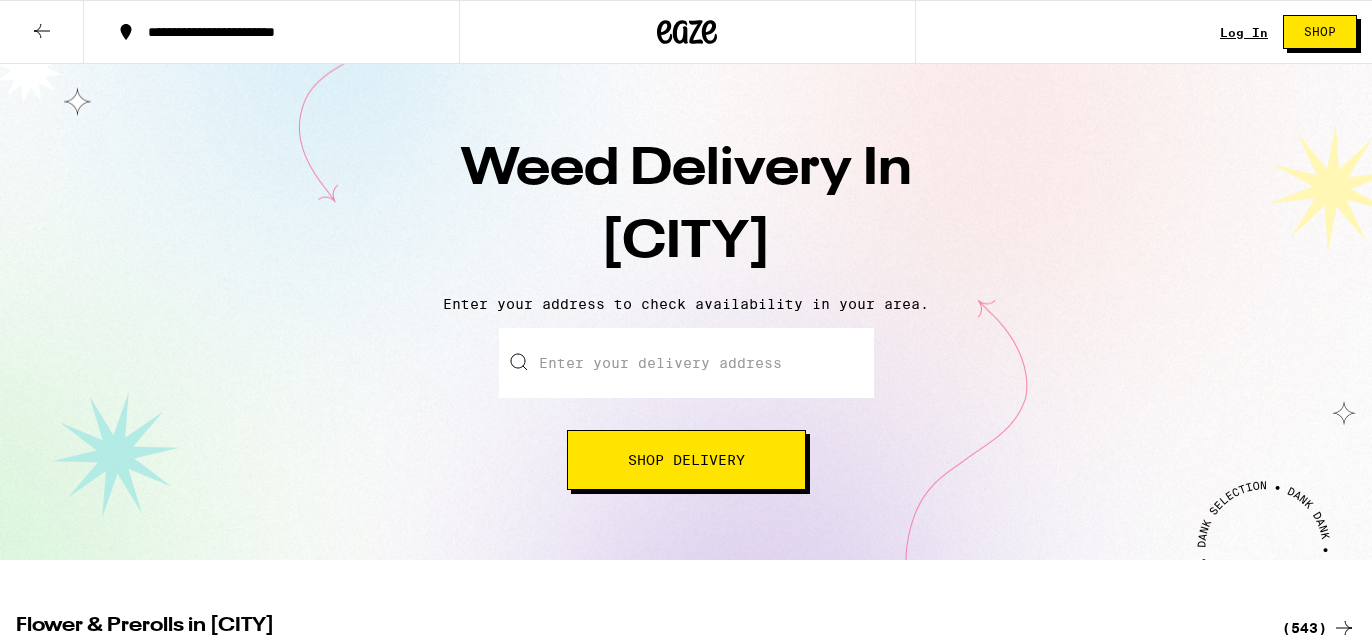 scroll, scrollTop: 0, scrollLeft: 0, axis: both 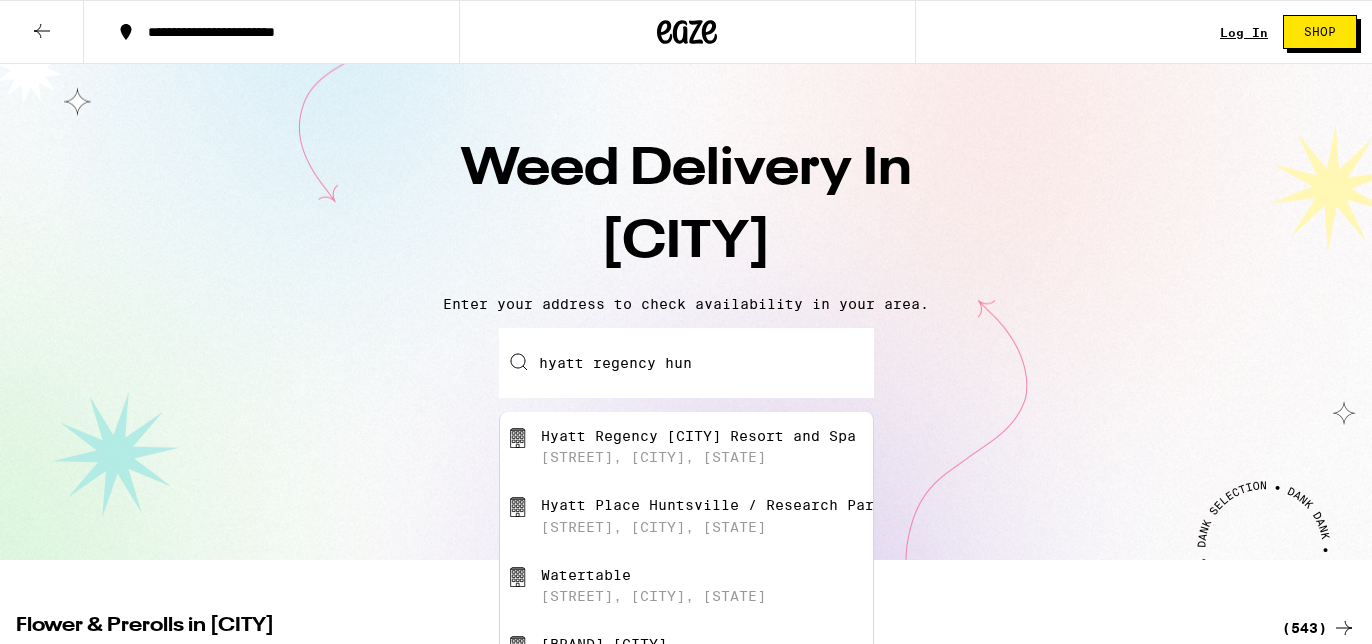 click on "[STREET], [CITY], [STATE]" at bounding box center (686, 447) 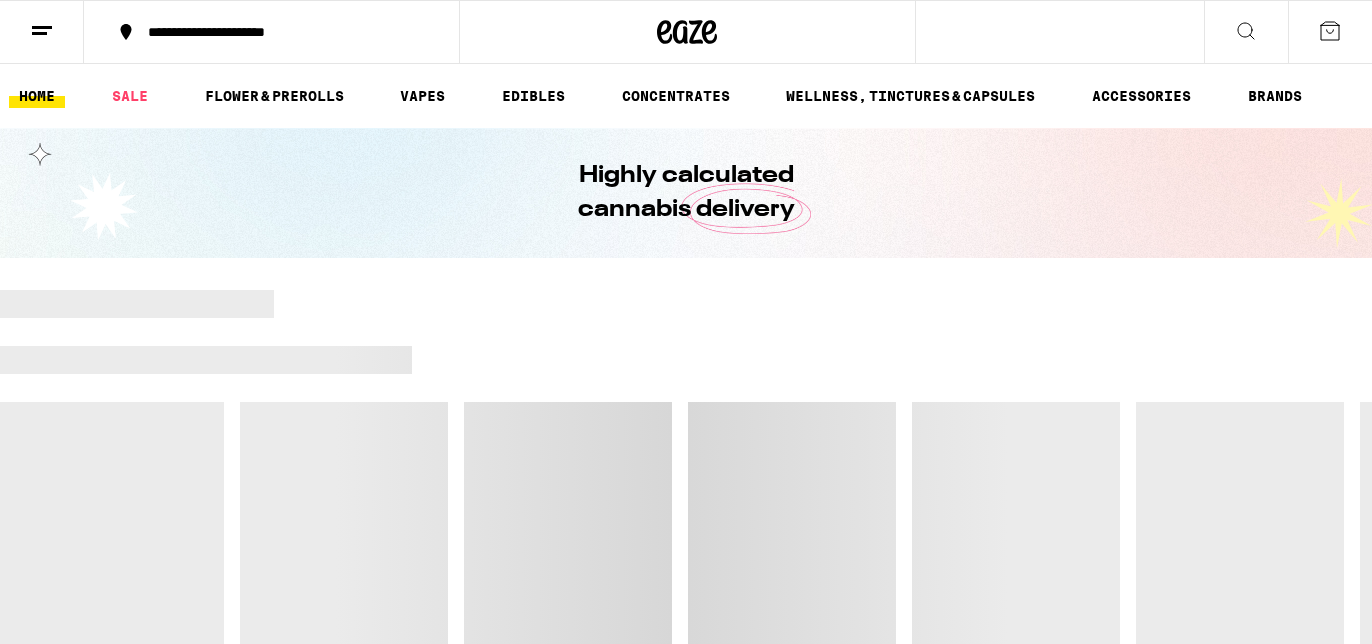 scroll, scrollTop: 0, scrollLeft: 0, axis: both 